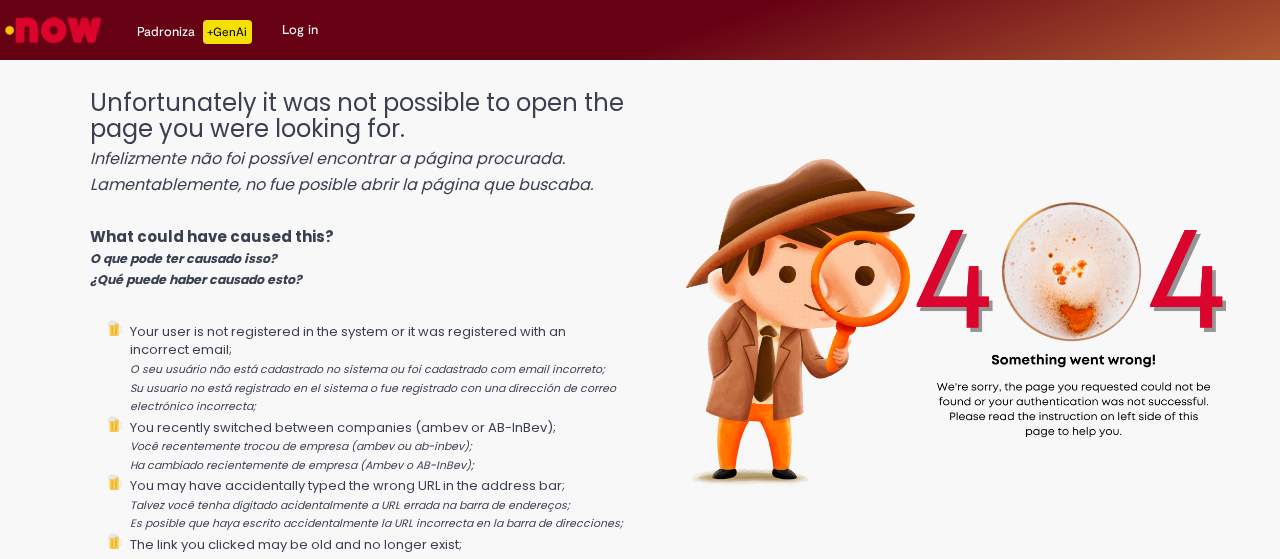 scroll, scrollTop: 0, scrollLeft: 0, axis: both 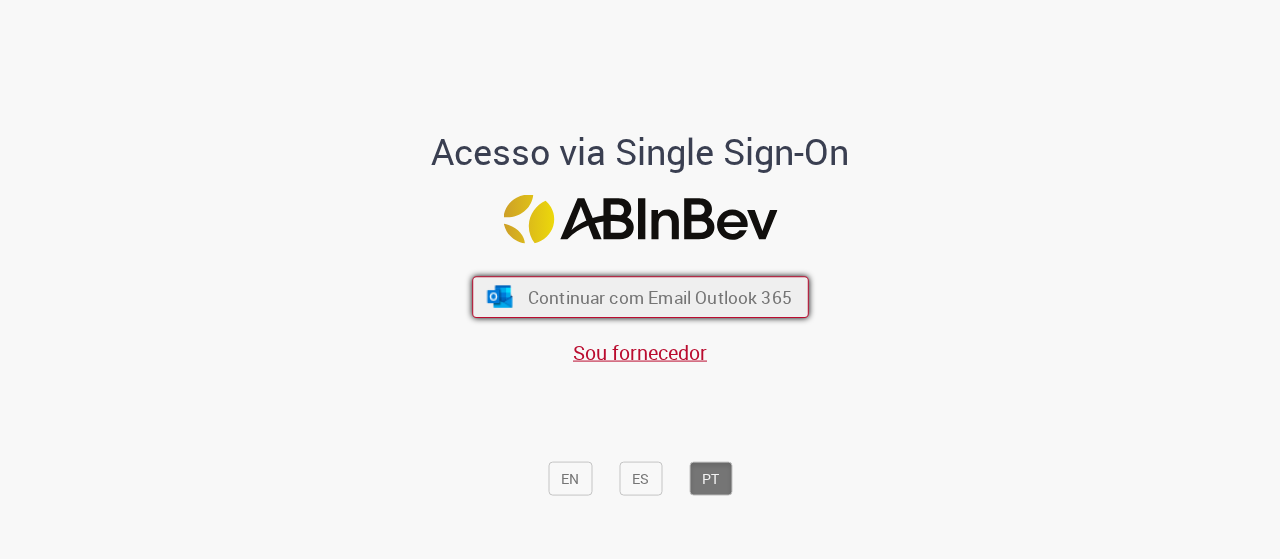 click on "Continuar com Email Outlook 365" at bounding box center [659, 296] 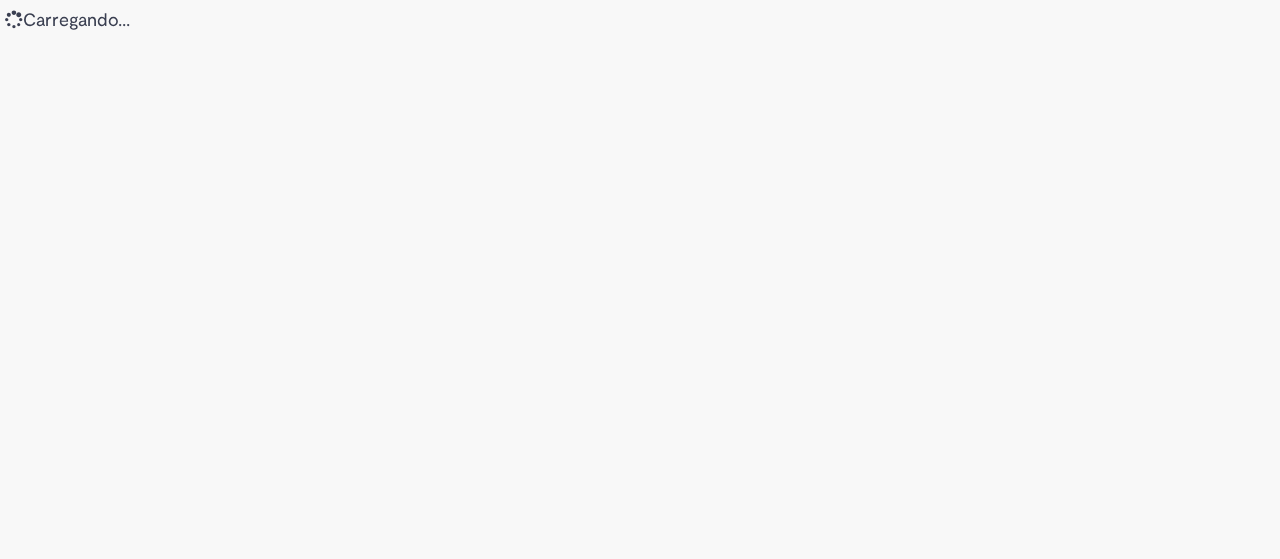 scroll, scrollTop: 0, scrollLeft: 0, axis: both 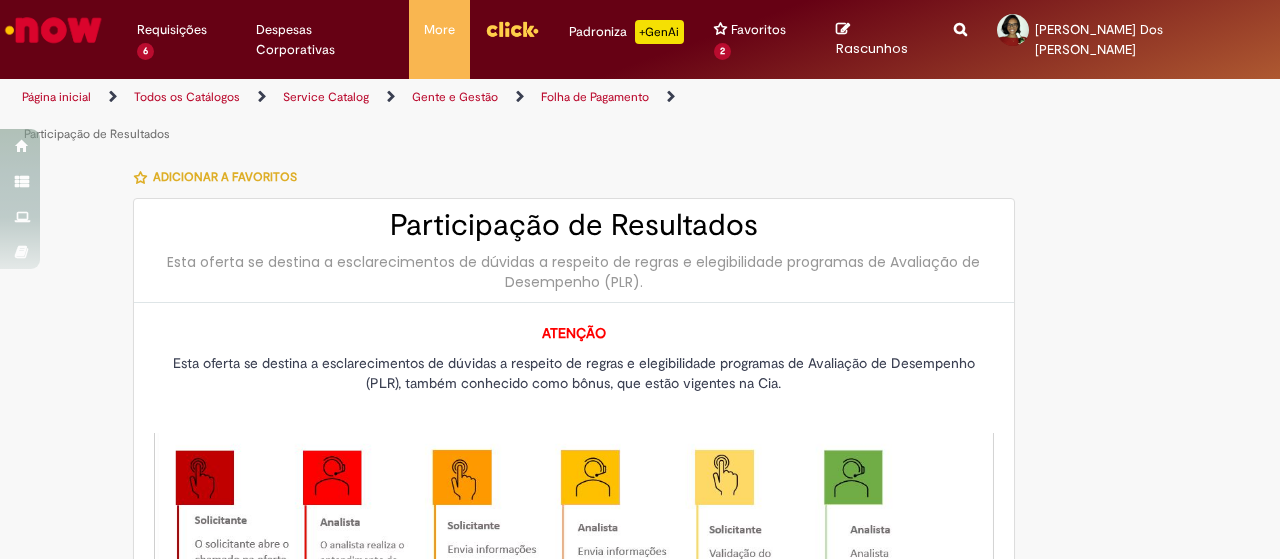 type on "********" 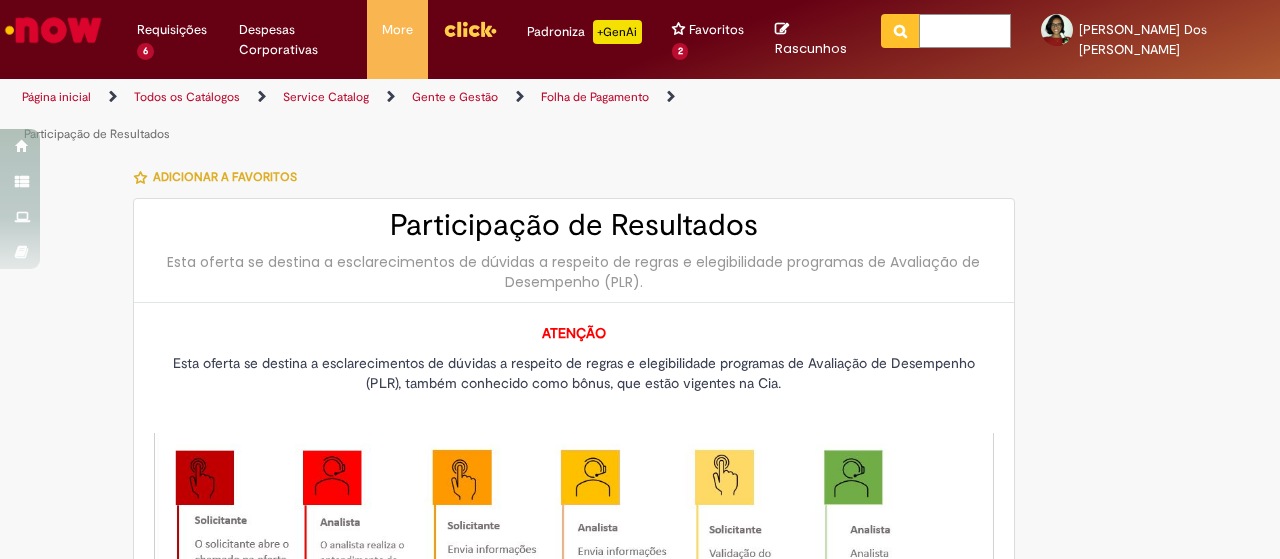 click at bounding box center [965, 31] 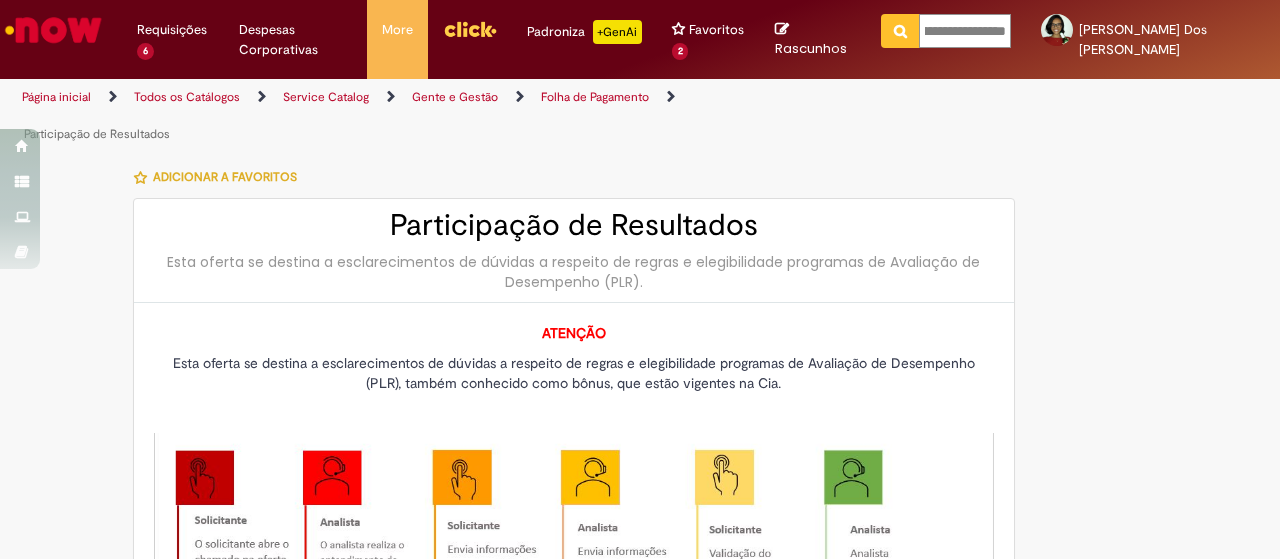 type on "**********" 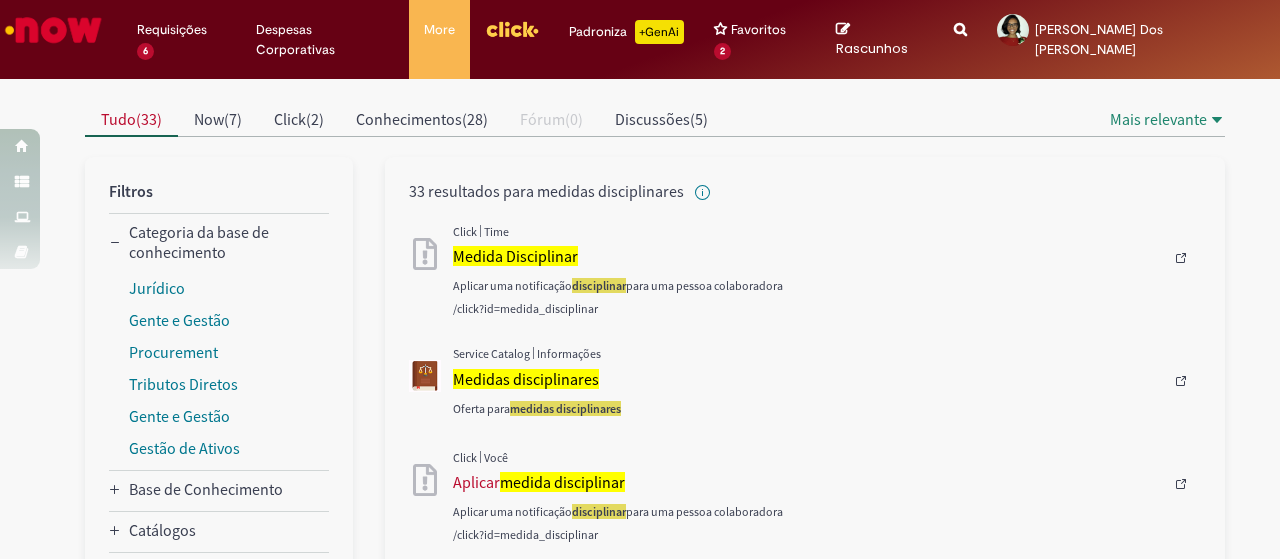 scroll, scrollTop: 200, scrollLeft: 0, axis: vertical 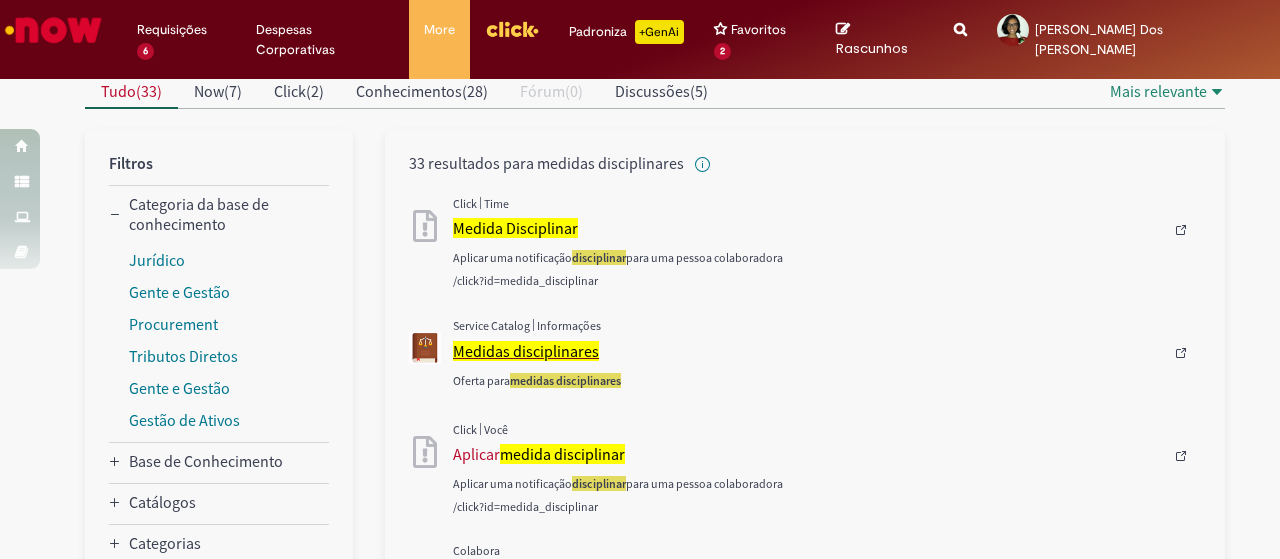 click on "Medidas disciplinares" at bounding box center (526, 351) 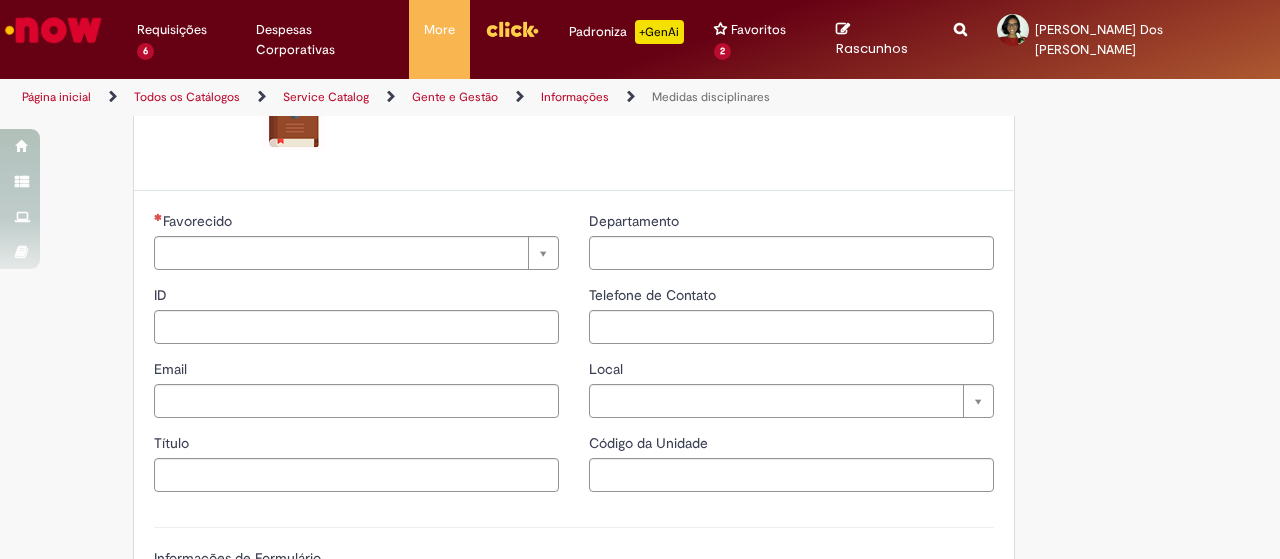 type on "********" 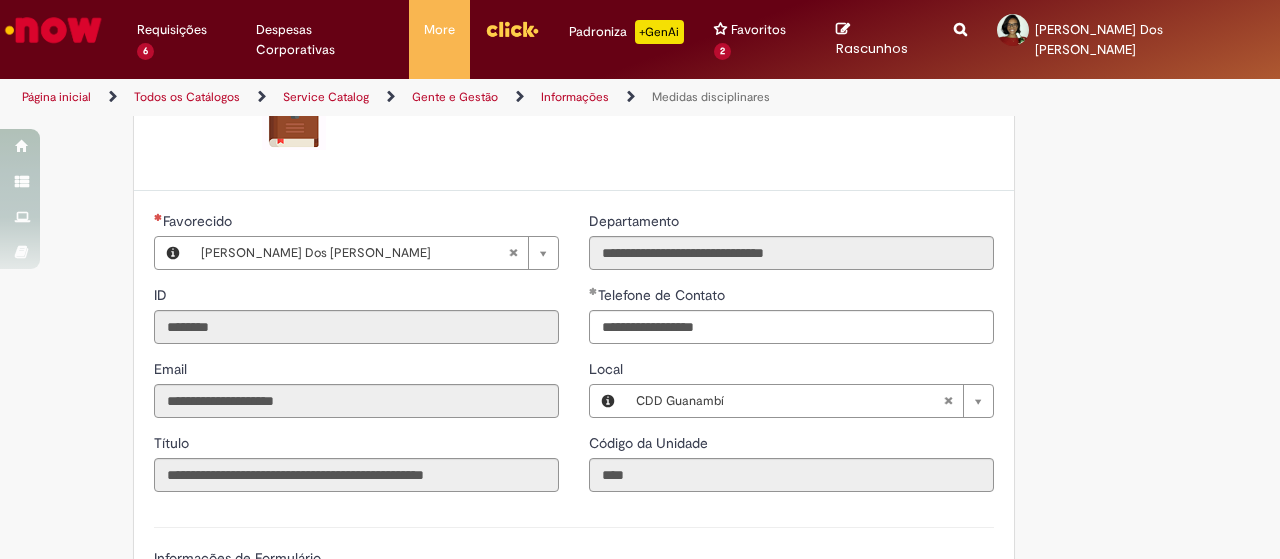 scroll, scrollTop: 0, scrollLeft: 0, axis: both 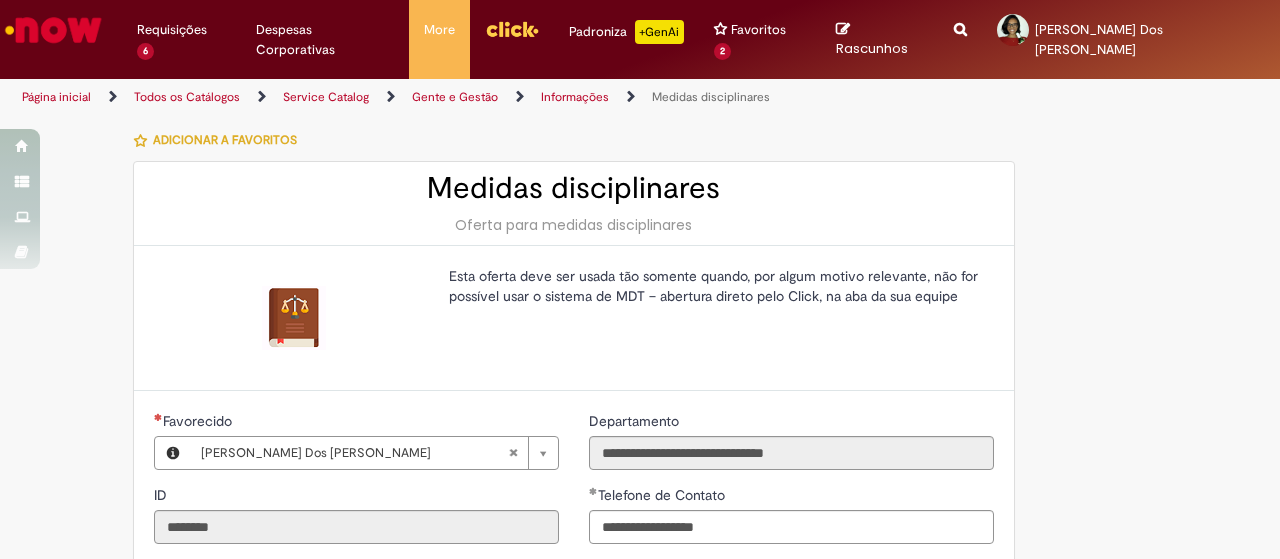 type on "**********" 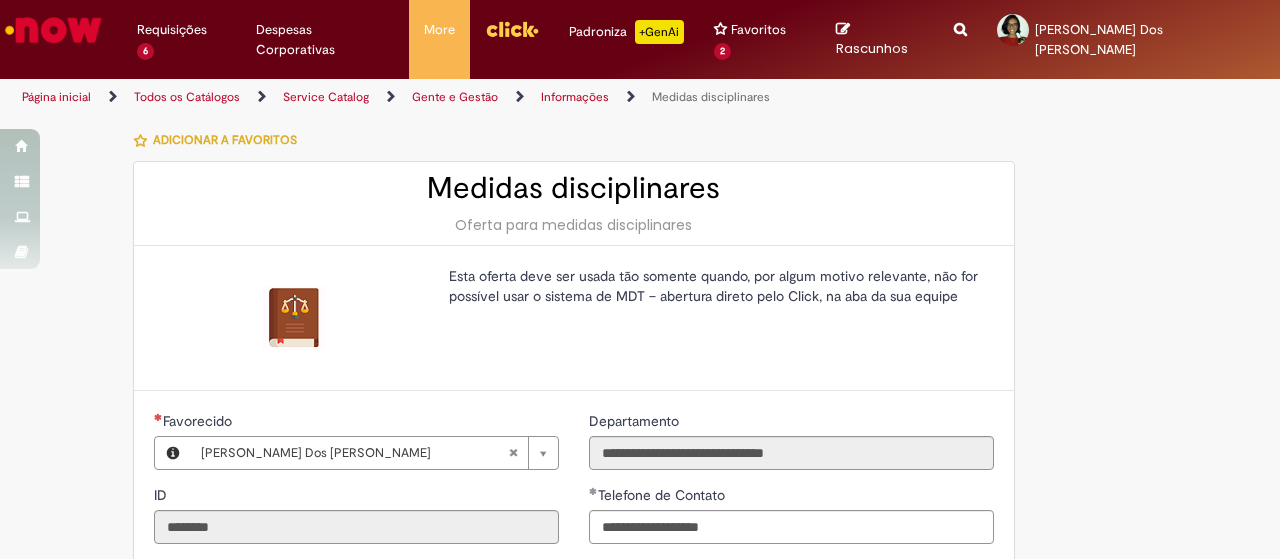 type on "**********" 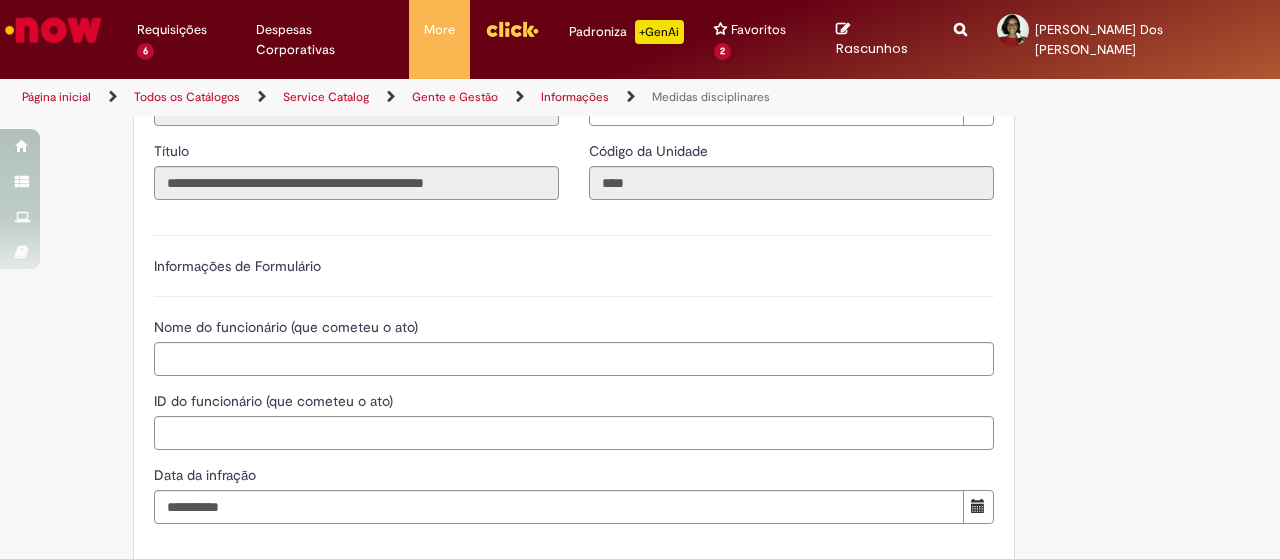 scroll, scrollTop: 500, scrollLeft: 0, axis: vertical 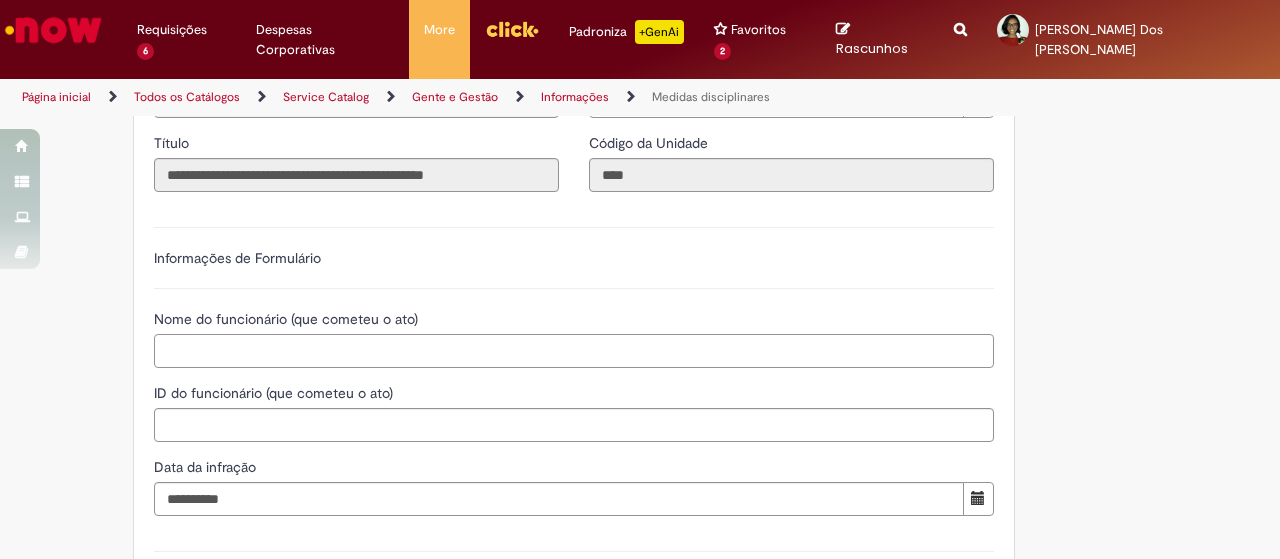click on "Nome do funcionário (que cometeu o ato)" at bounding box center [574, 351] 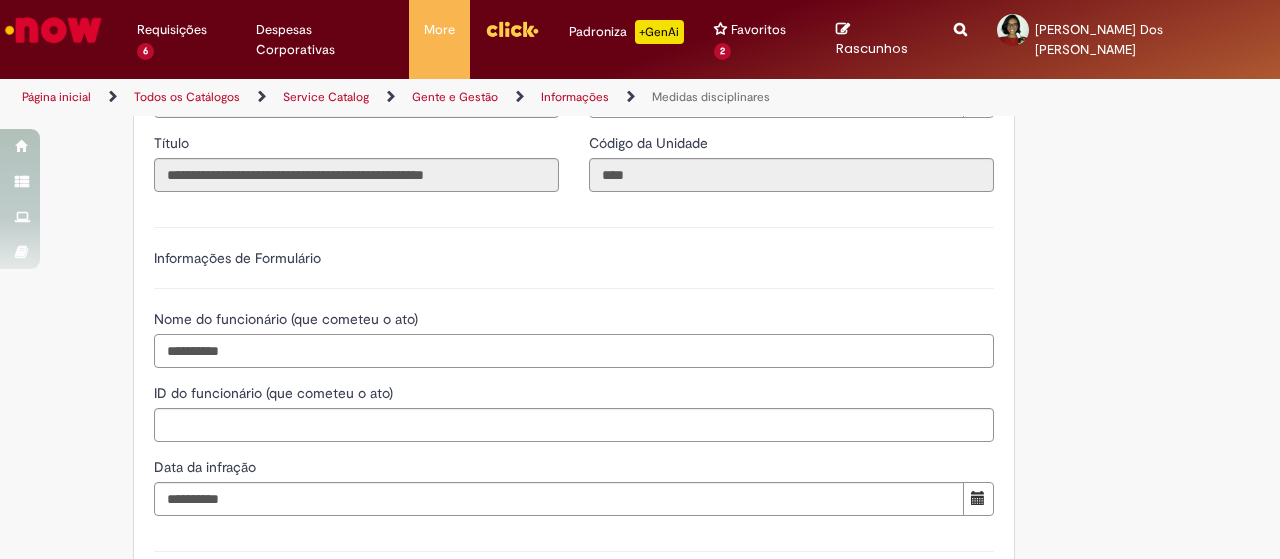 click on "**********" at bounding box center [574, 351] 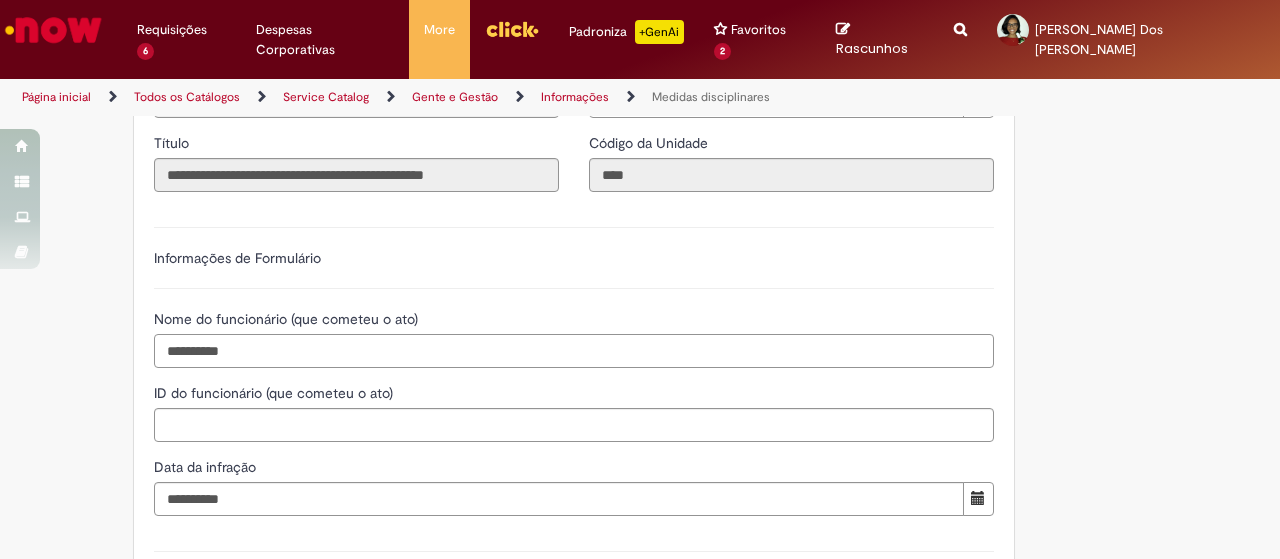 paste on "**********" 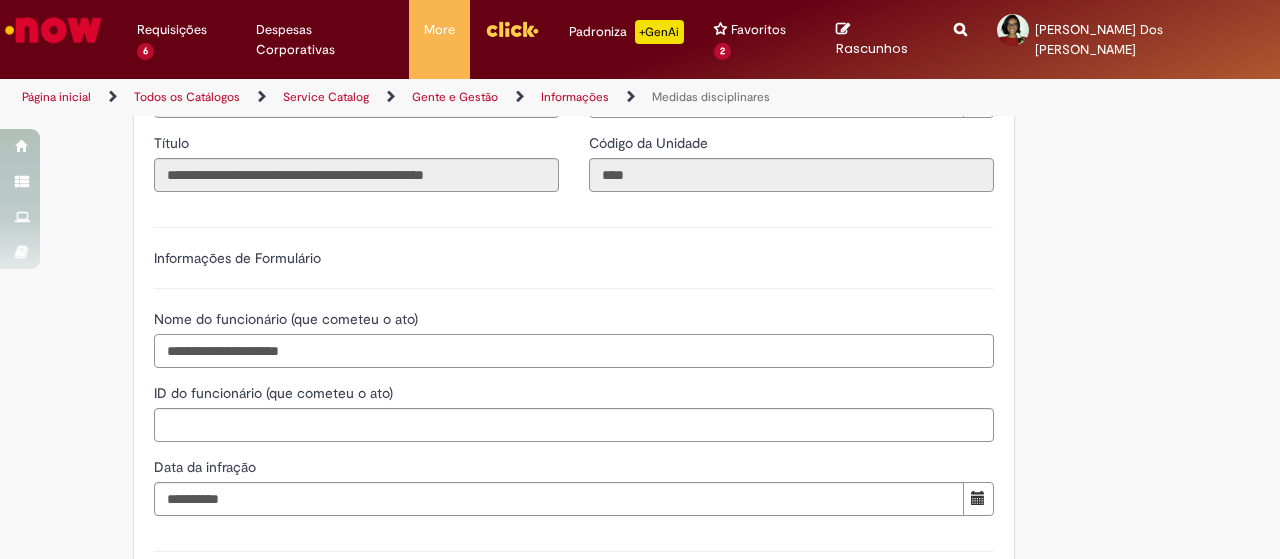 type on "**********" 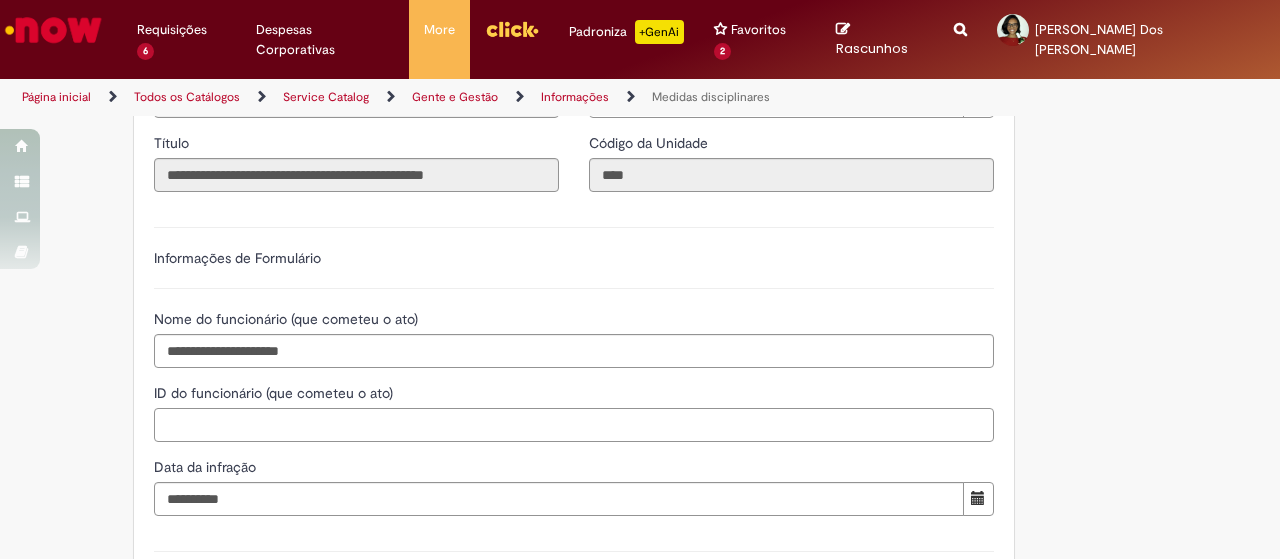 click on "ID do funcionário (que cometeu o ato)" at bounding box center [574, 425] 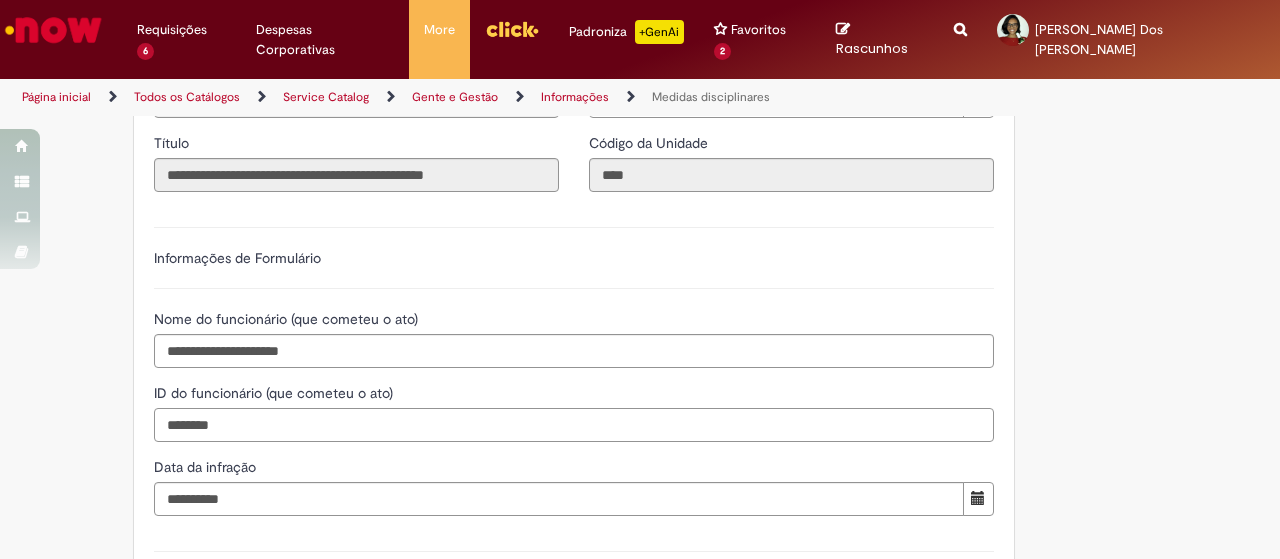 type on "********" 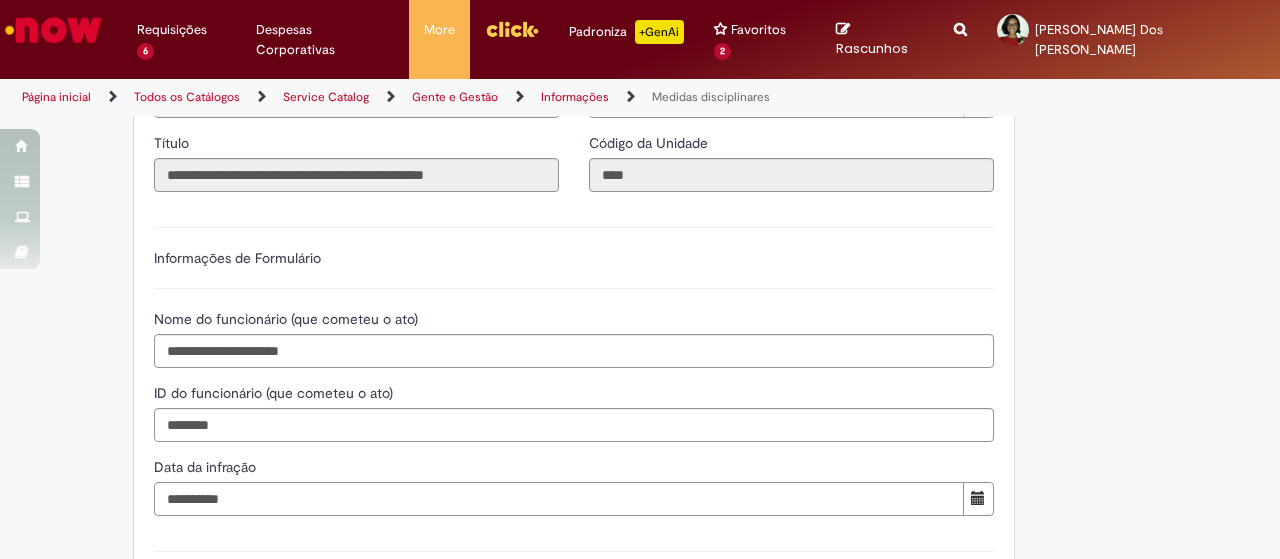 click on "Data da infração" at bounding box center (559, 499) 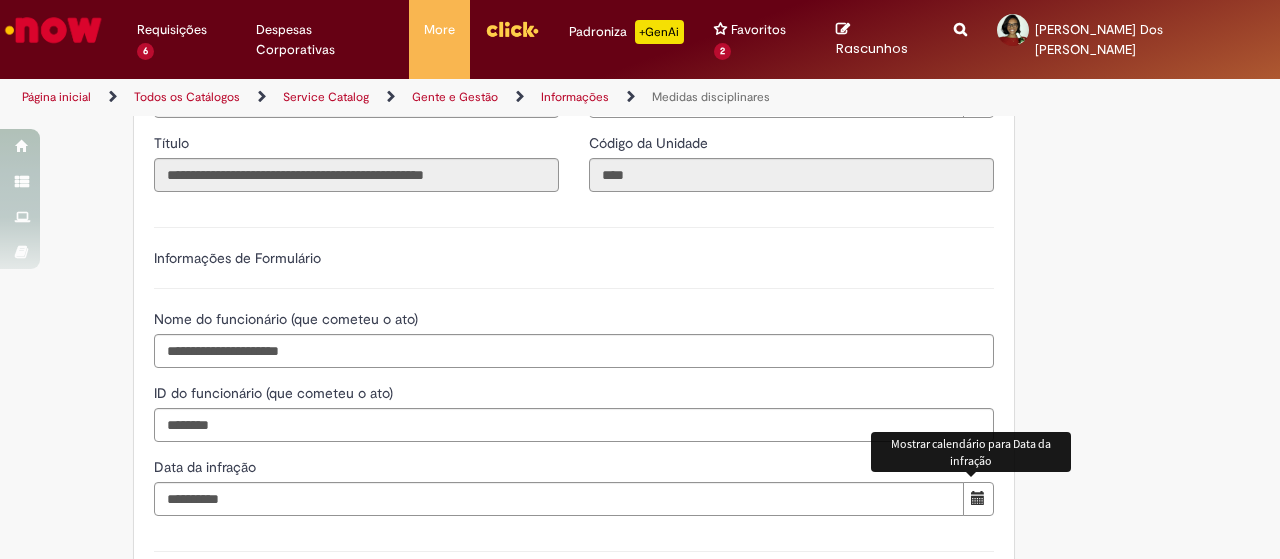 click at bounding box center [978, 499] 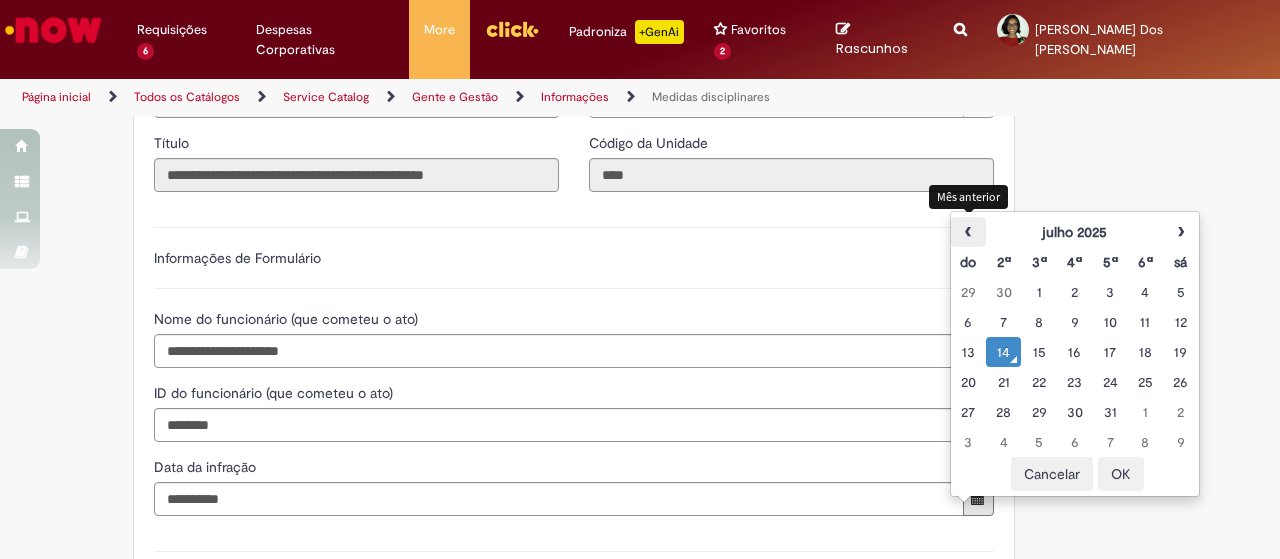 click on "‹" at bounding box center [968, 232] 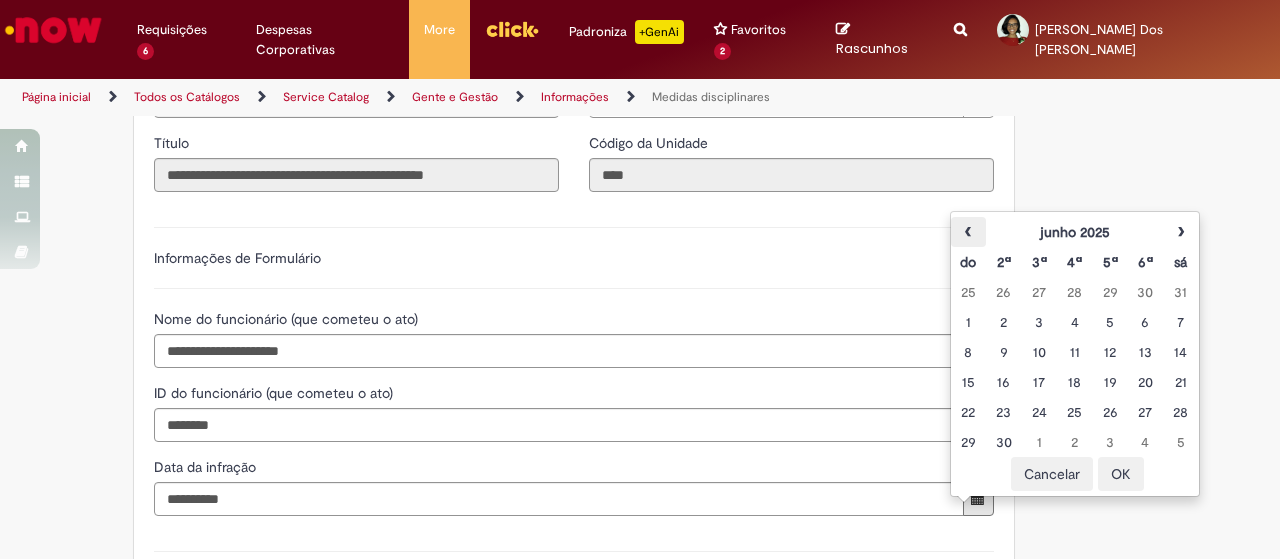 click on "‹" at bounding box center [968, 232] 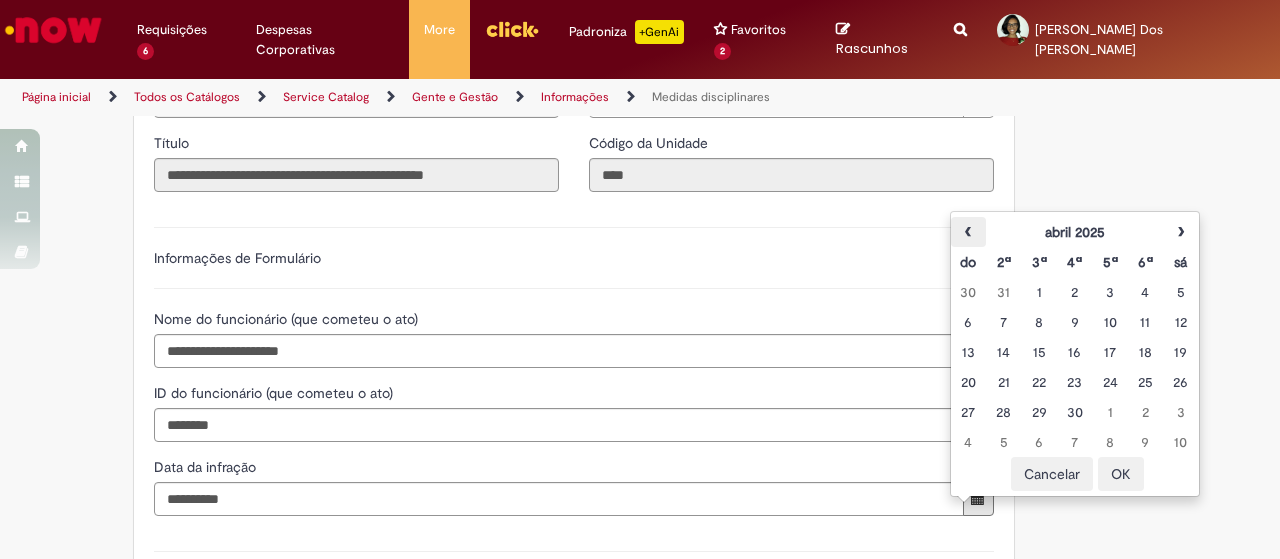 click on "‹" at bounding box center [968, 232] 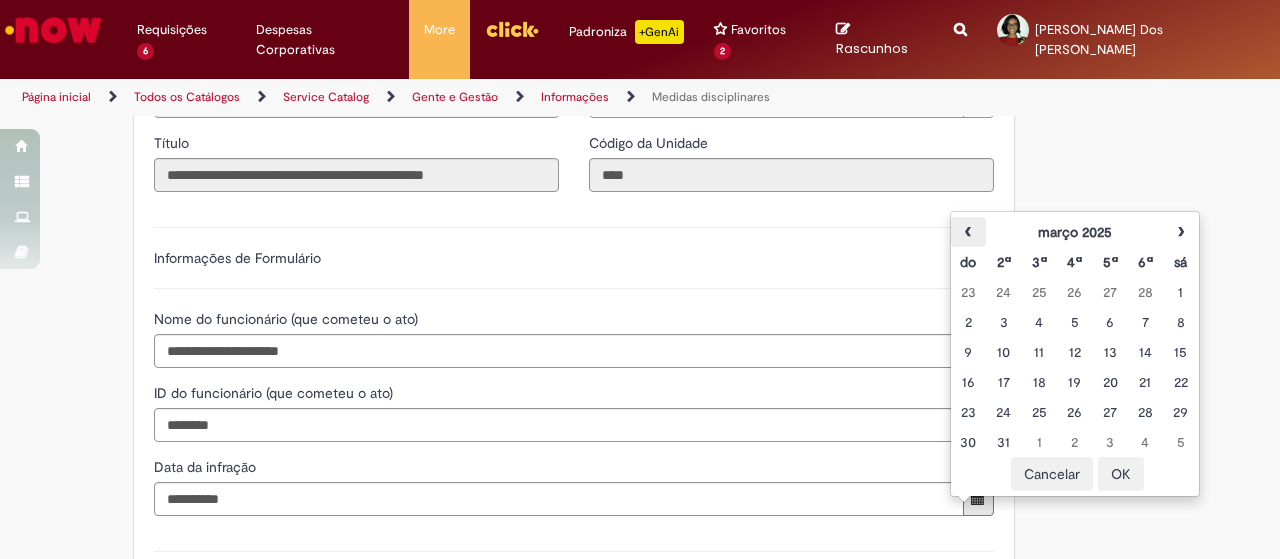 click on "‹" at bounding box center (968, 232) 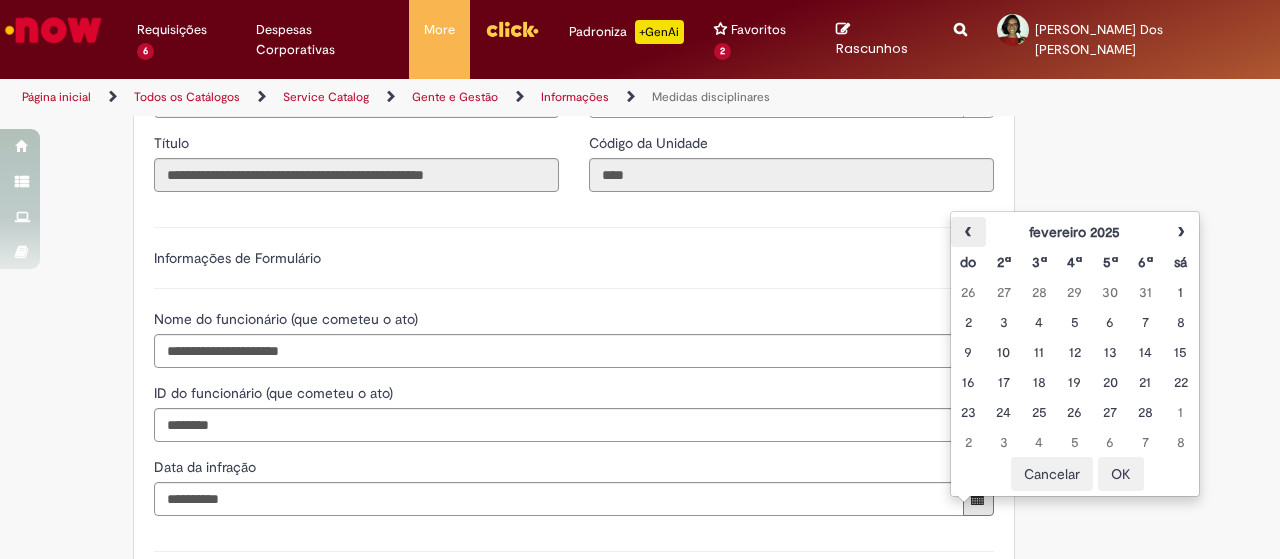 click on "‹" at bounding box center (968, 232) 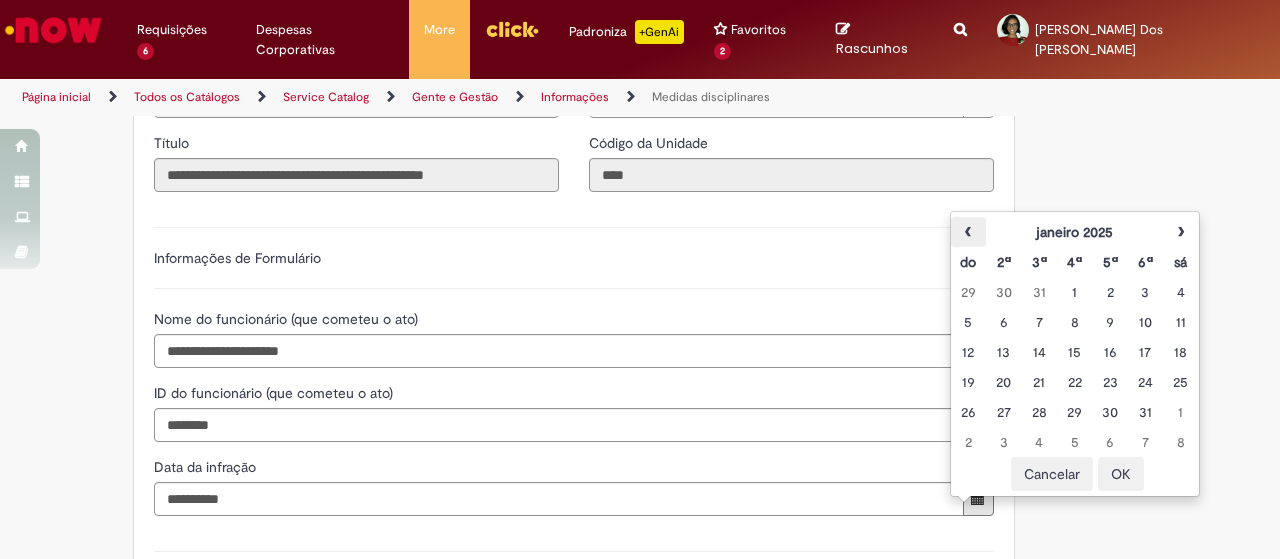 click on "‹" at bounding box center (968, 232) 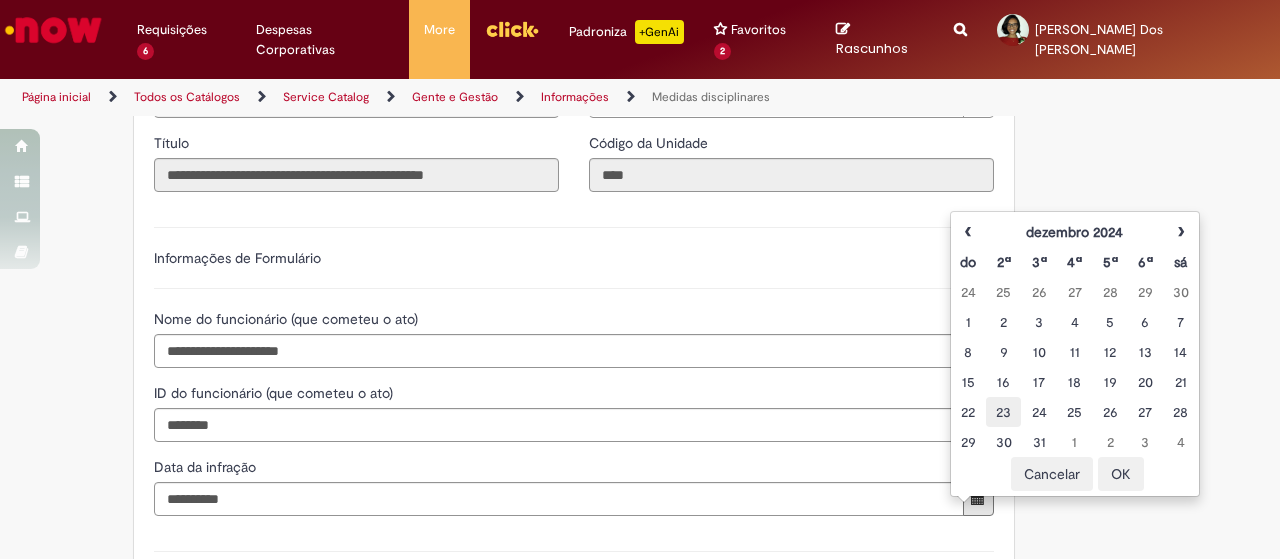click on "23" at bounding box center (1003, 412) 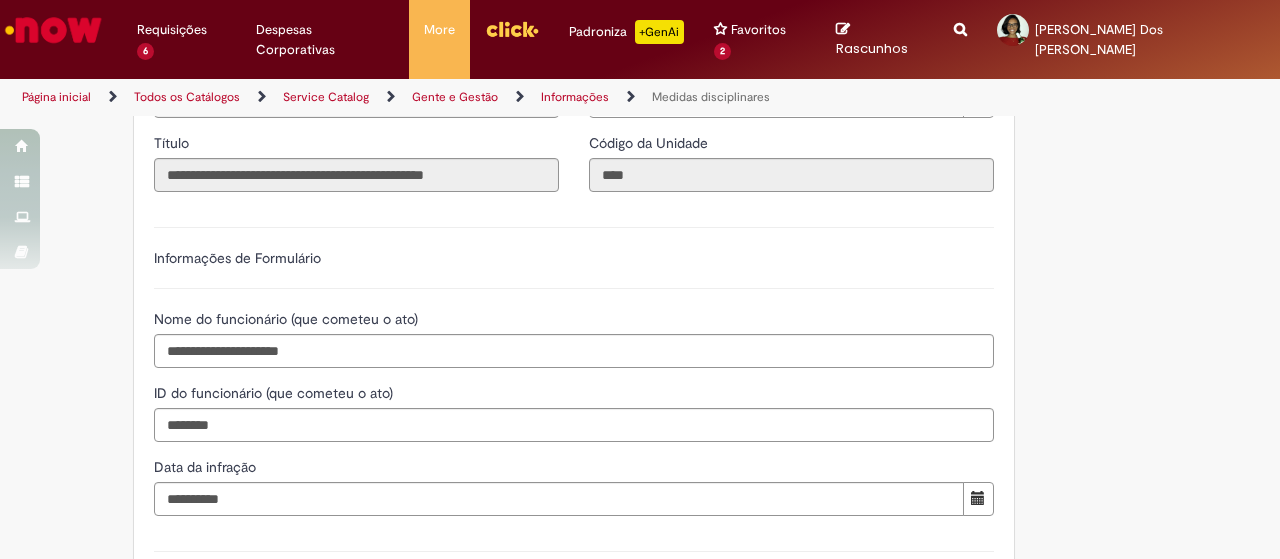 click on "**********" at bounding box center (640, 244) 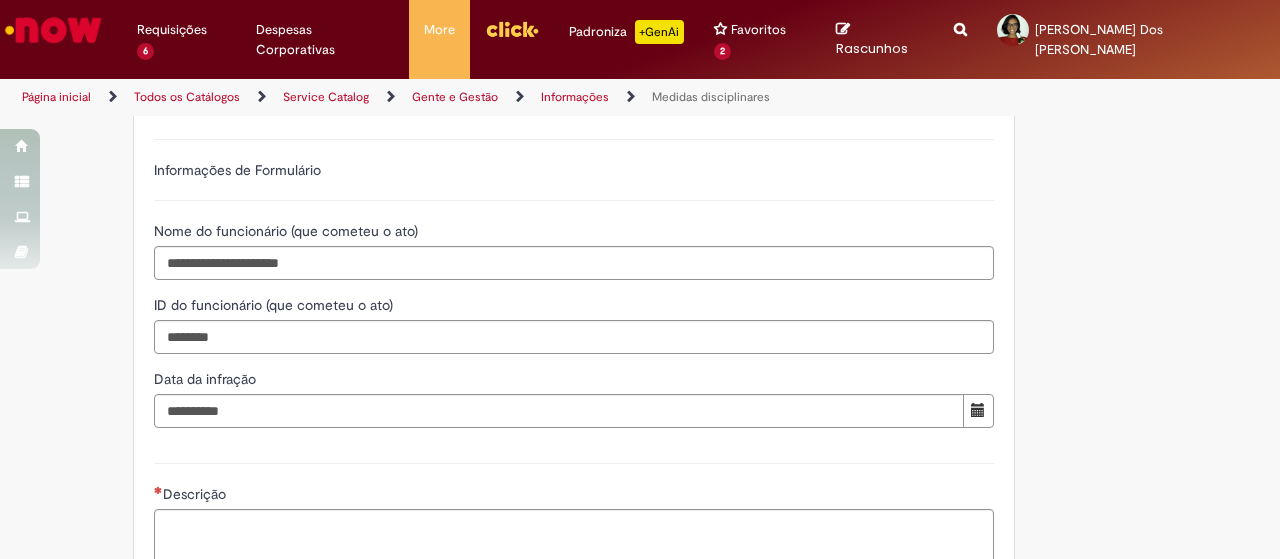 scroll, scrollTop: 789, scrollLeft: 0, axis: vertical 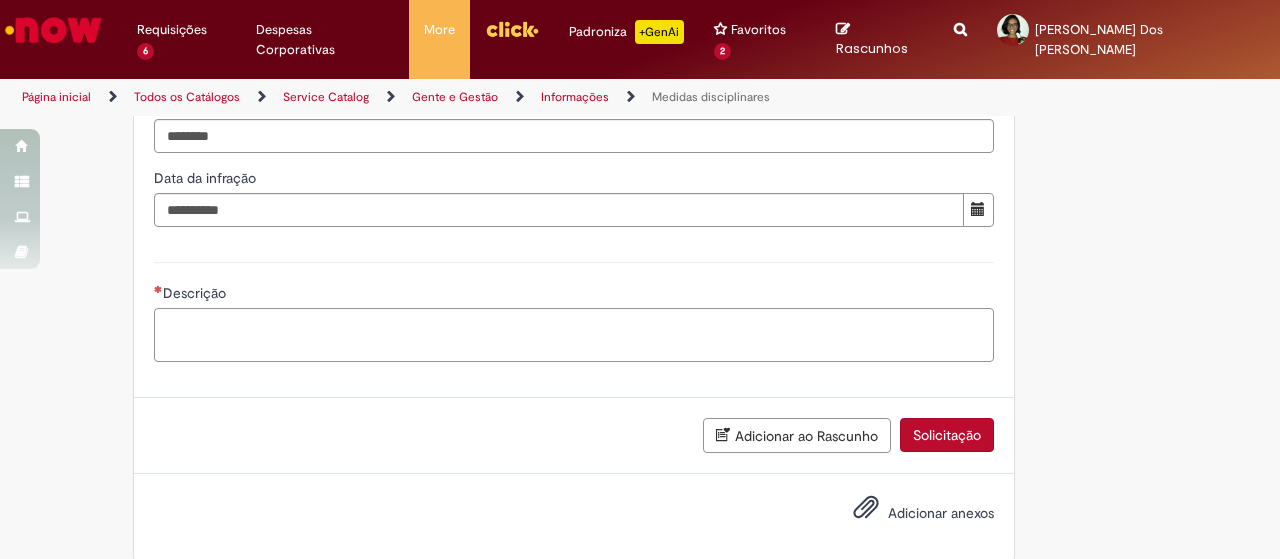click on "Descrição" at bounding box center [574, 334] 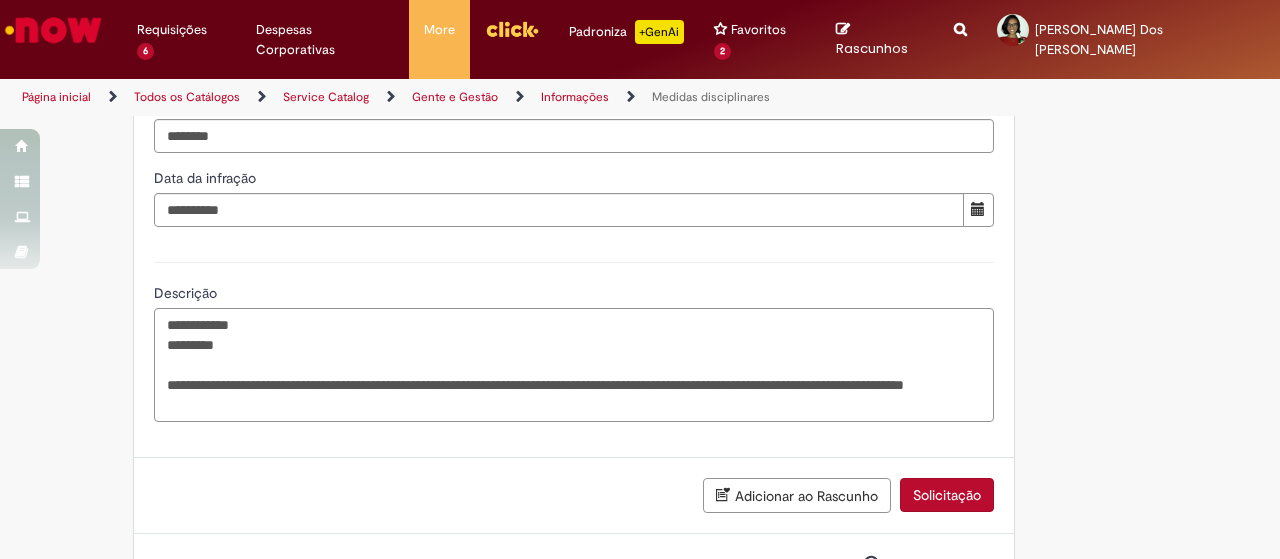 paste on "**********" 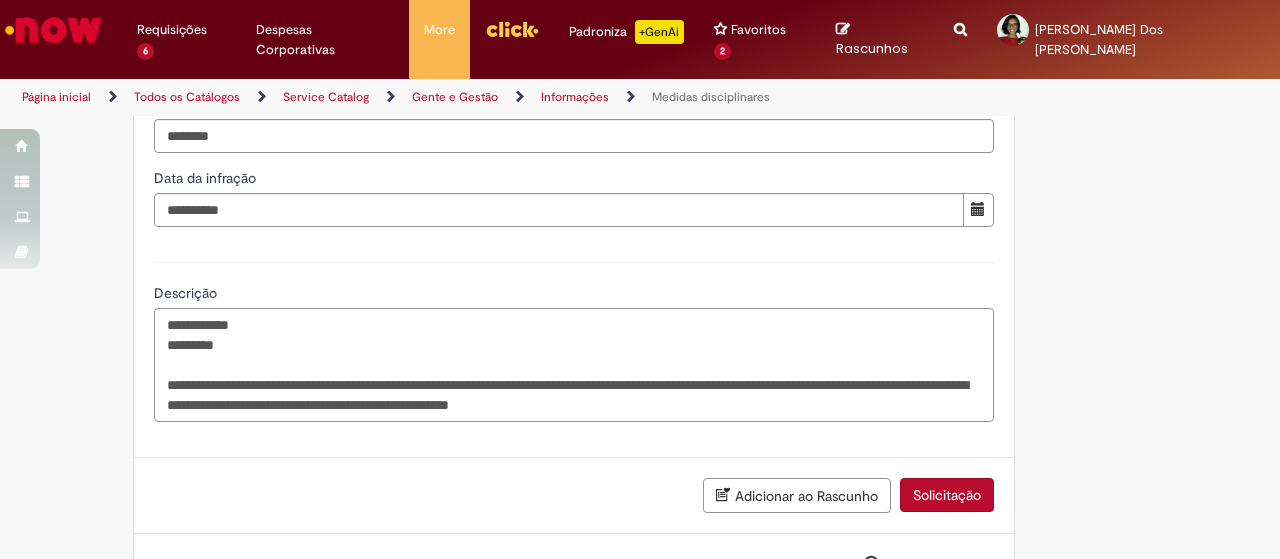 drag, startPoint x: 302, startPoint y: 382, endPoint x: 434, endPoint y: 382, distance: 132 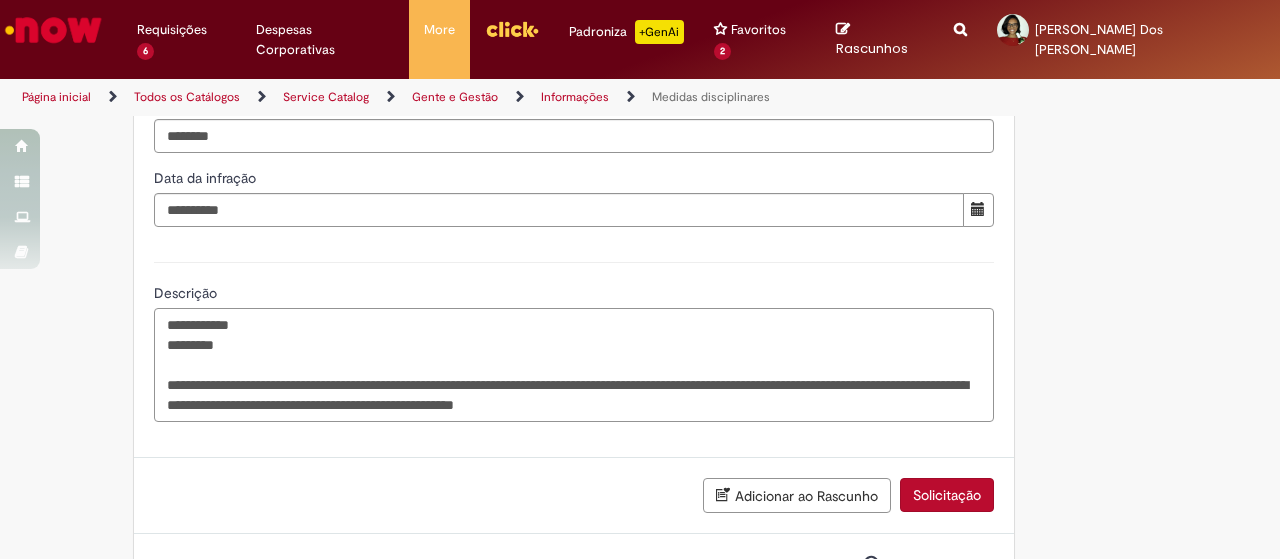 click on "**********" at bounding box center (574, 364) 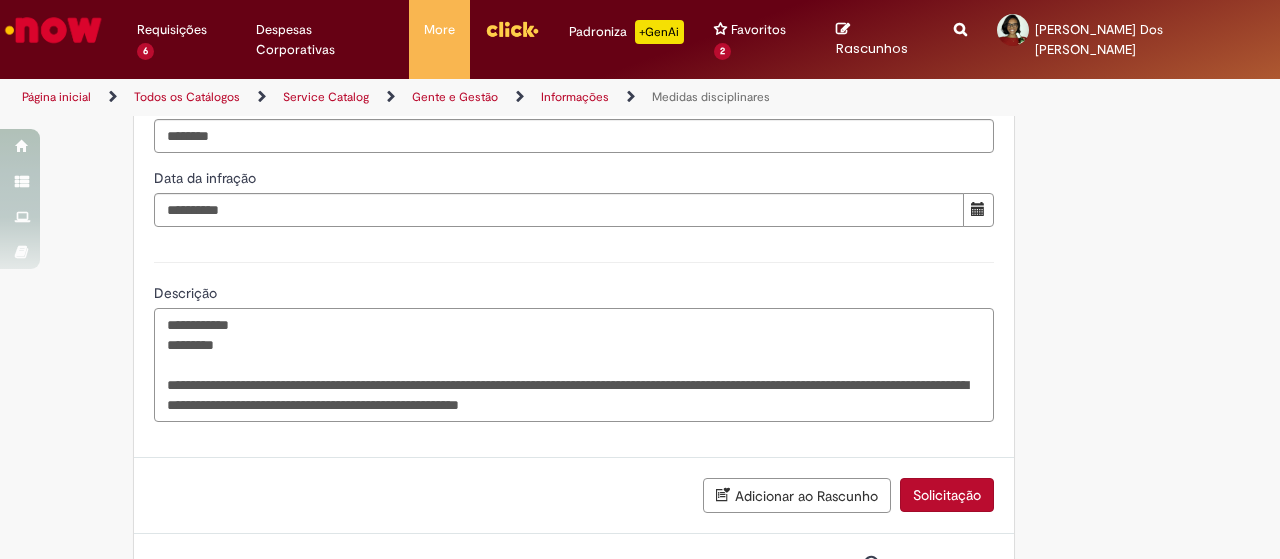 drag, startPoint x: 772, startPoint y: 383, endPoint x: 762, endPoint y: 400, distance: 19.723083 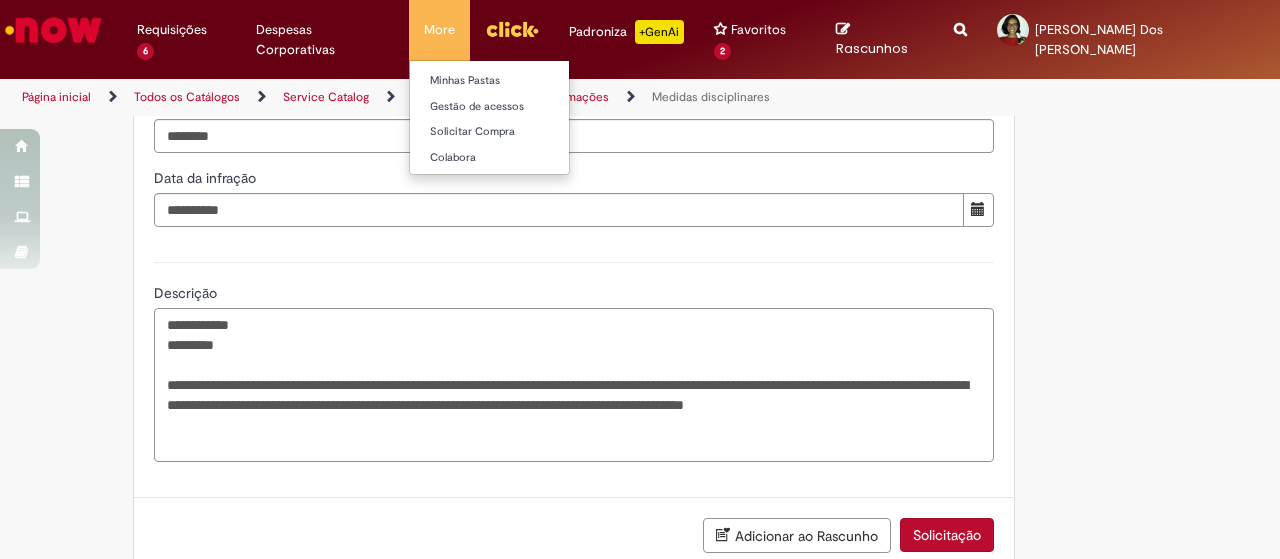 type on "**********" 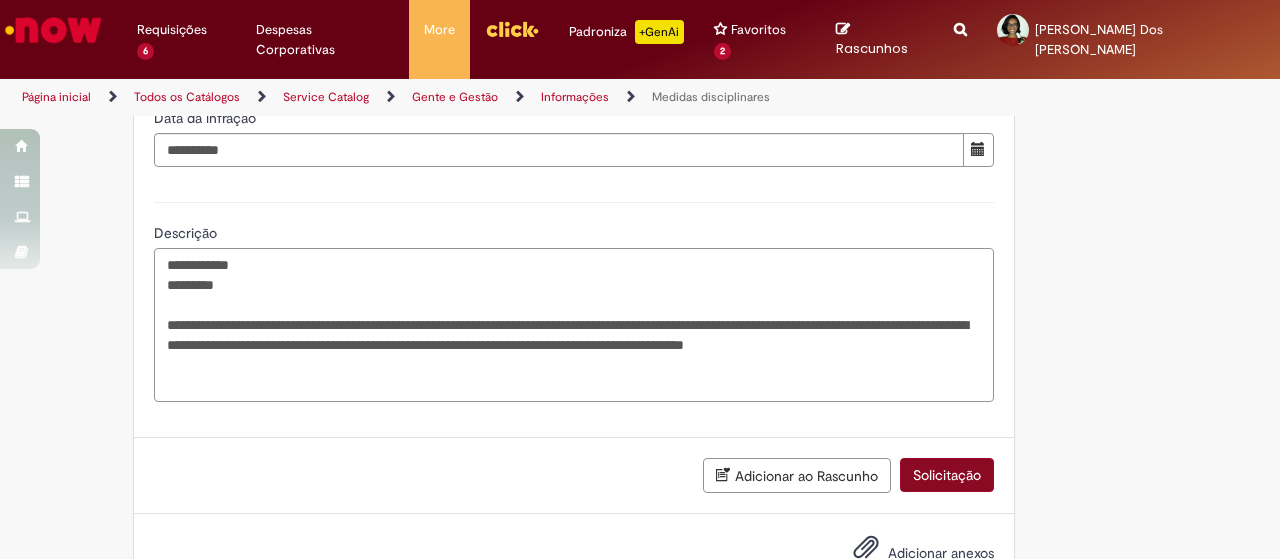 scroll, scrollTop: 889, scrollLeft: 0, axis: vertical 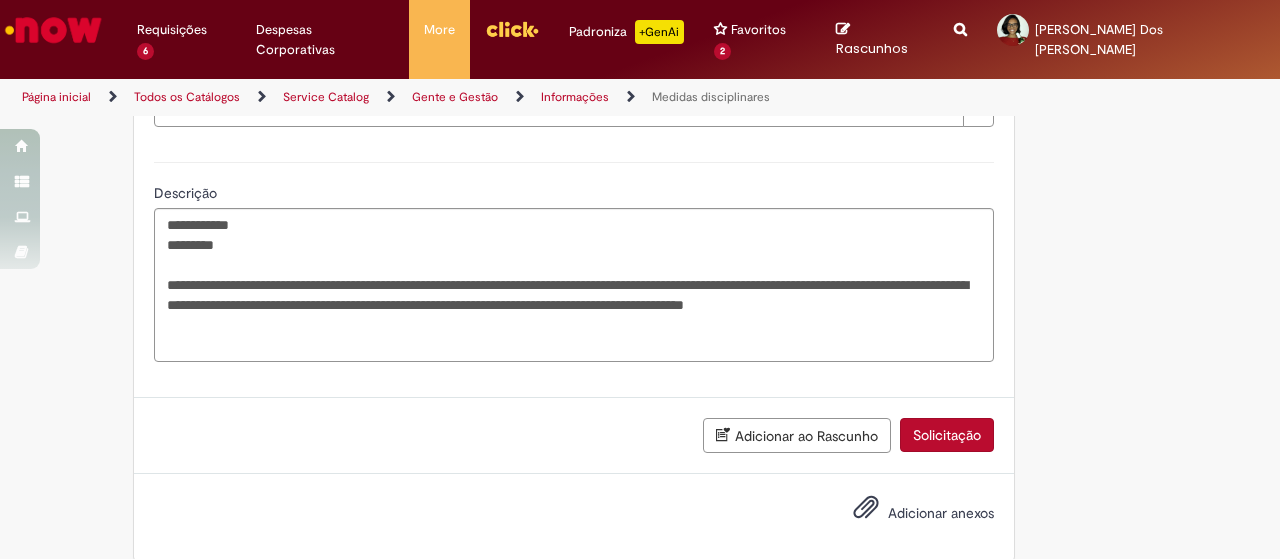 click on "Adicionar anexos" at bounding box center (941, 513) 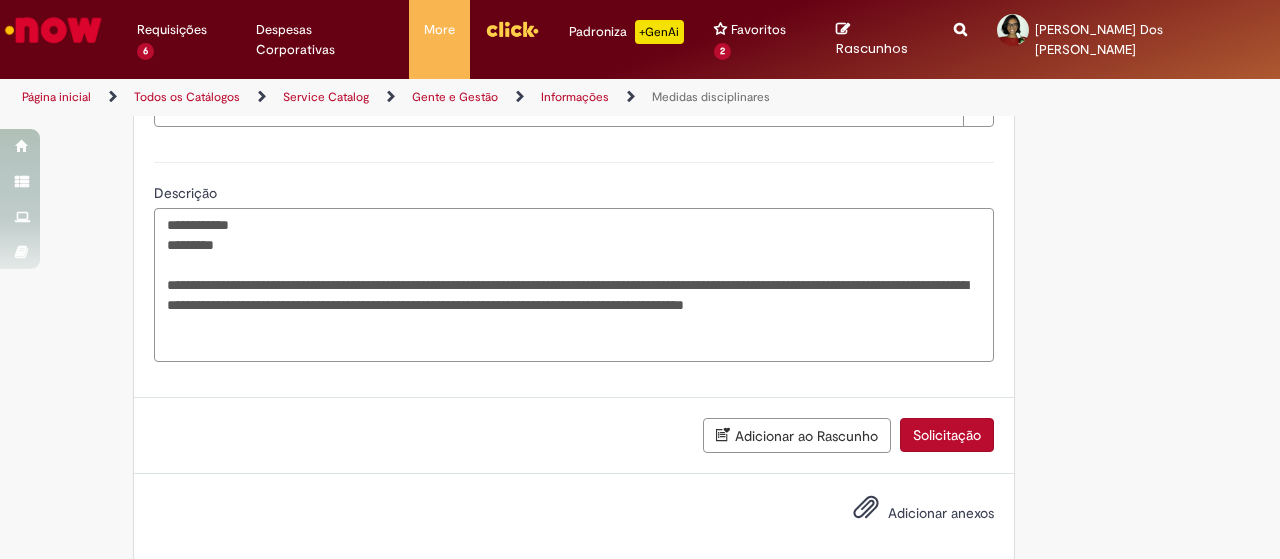 click on "**********" at bounding box center (574, 284) 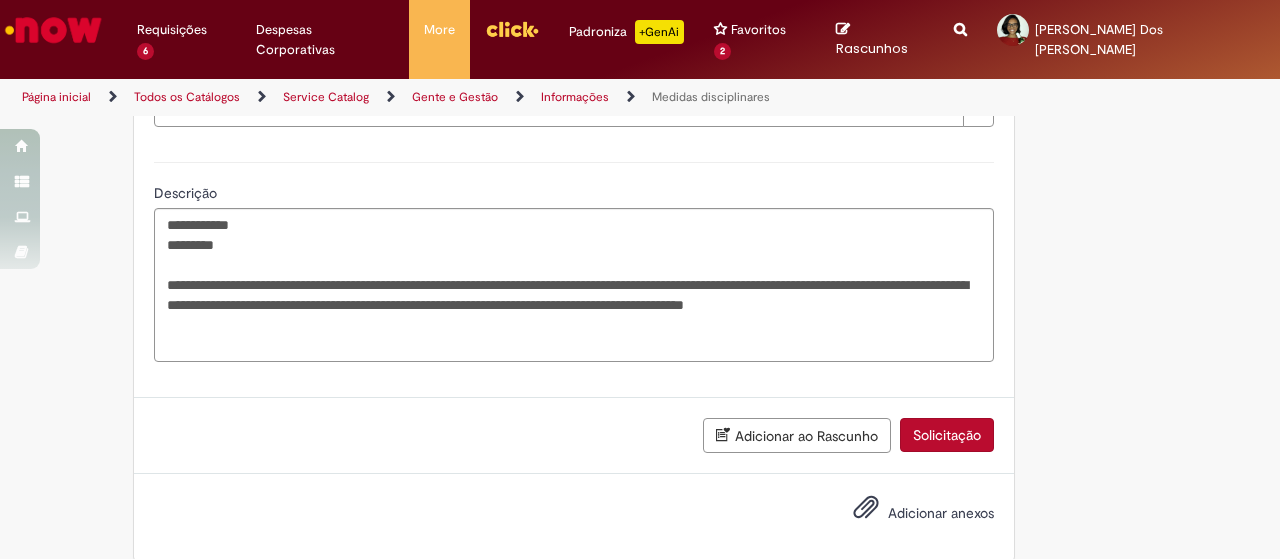 click on "Adicionar anexos" at bounding box center (941, 513) 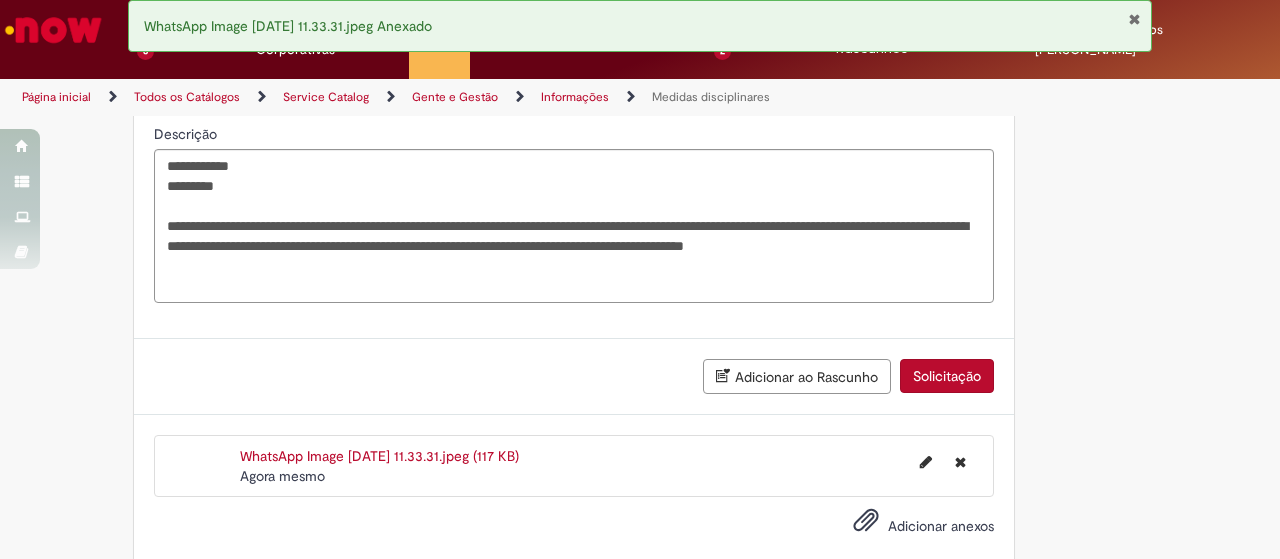scroll, scrollTop: 978, scrollLeft: 0, axis: vertical 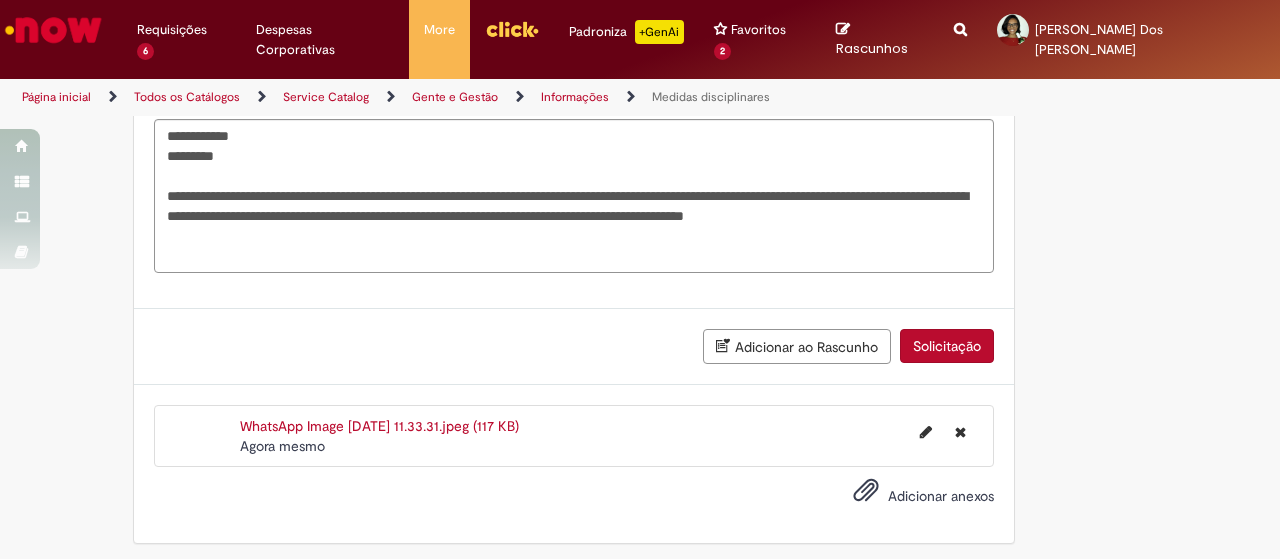 click on "Adicionar ao Rascunho        Solicitação" at bounding box center [574, 347] 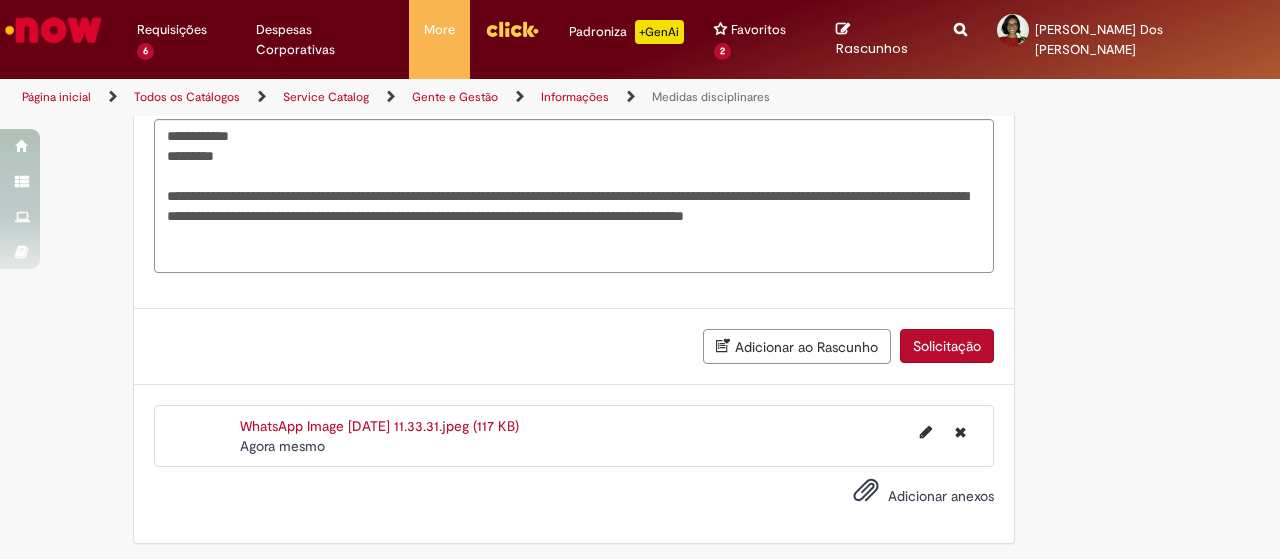 click on "Solicitação" at bounding box center (947, 346) 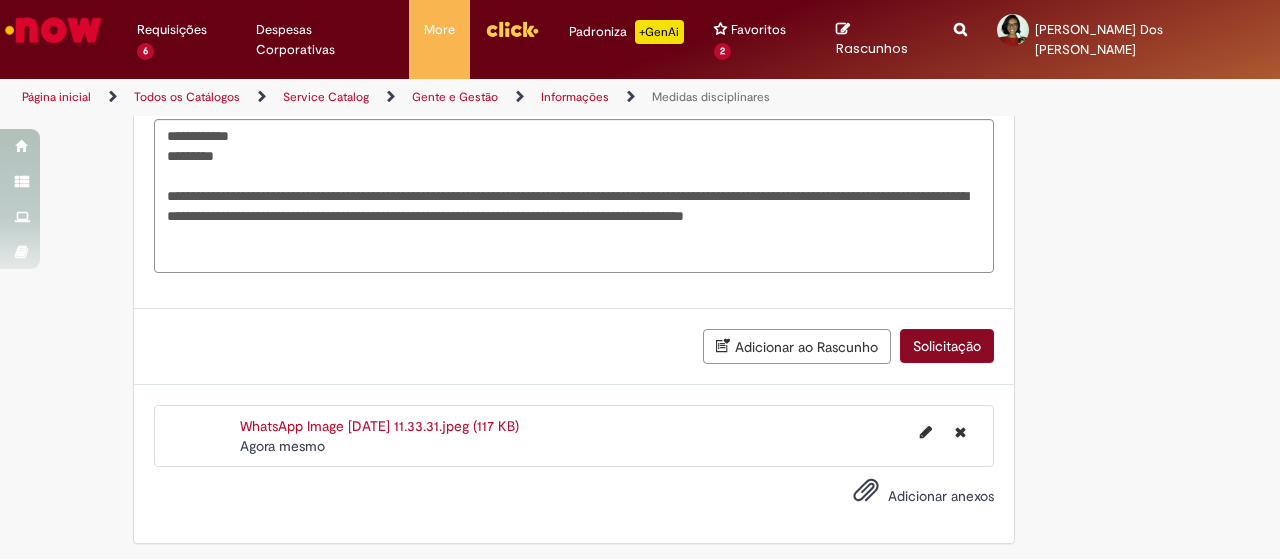 scroll, scrollTop: 933, scrollLeft: 0, axis: vertical 